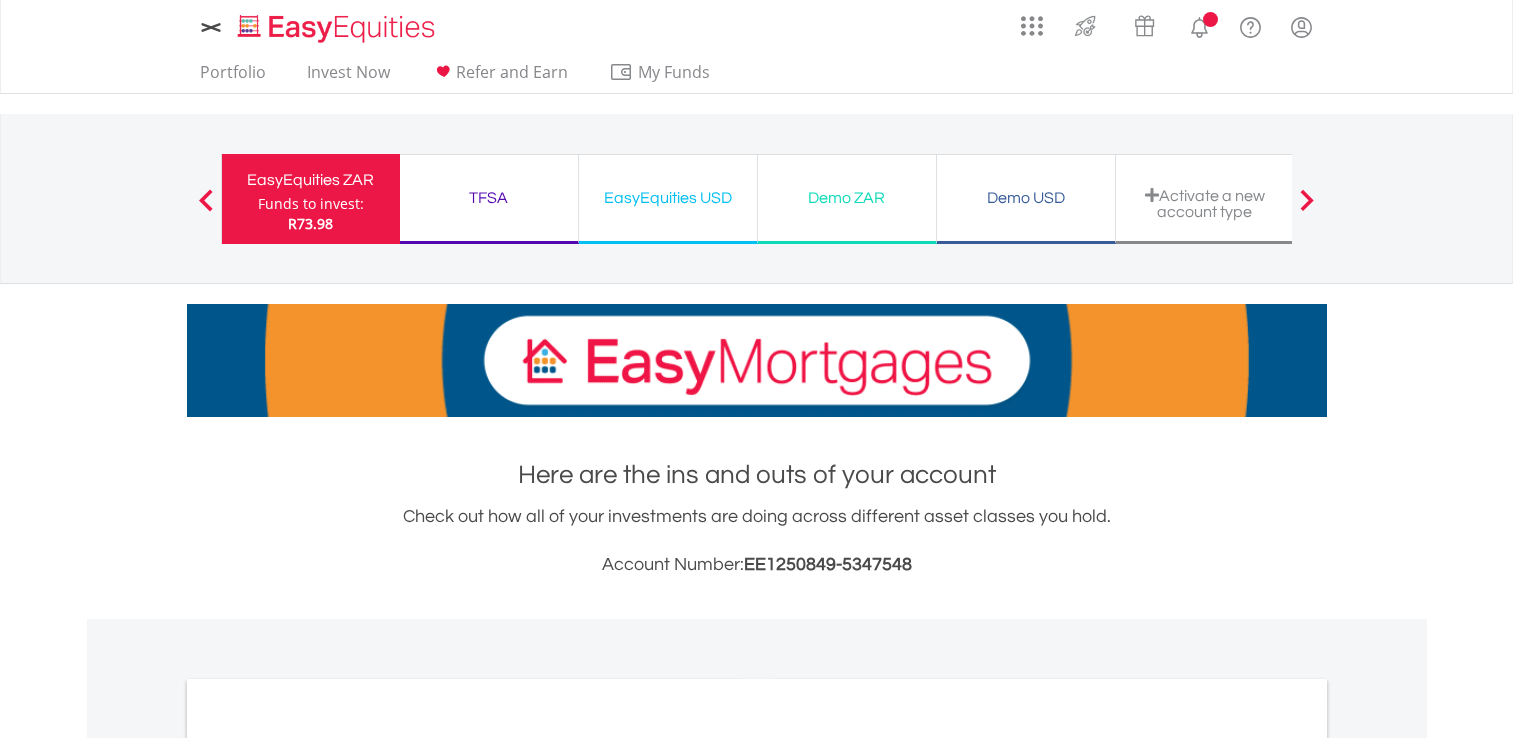 scroll, scrollTop: 0, scrollLeft: 0, axis: both 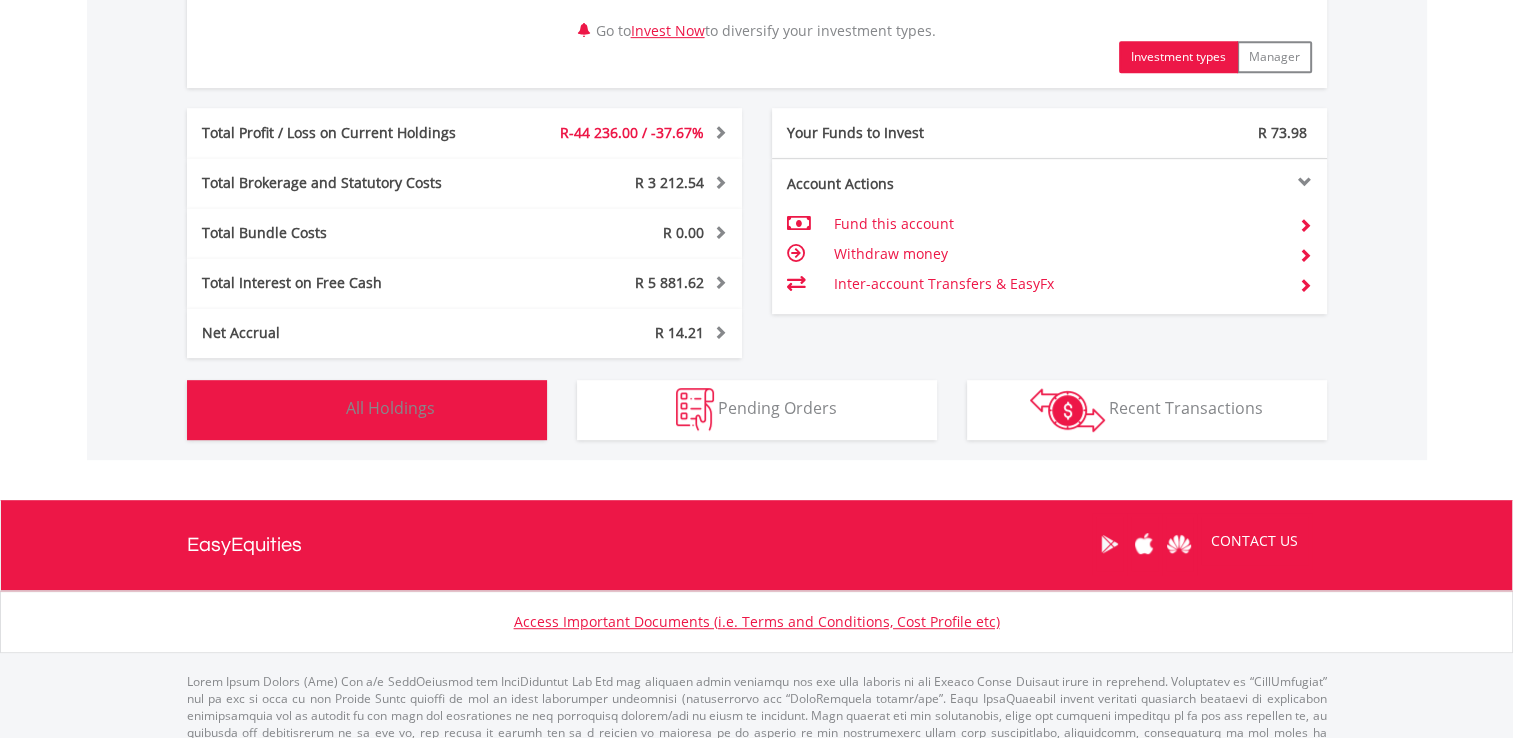 click on "All Holdings" at bounding box center [390, 408] 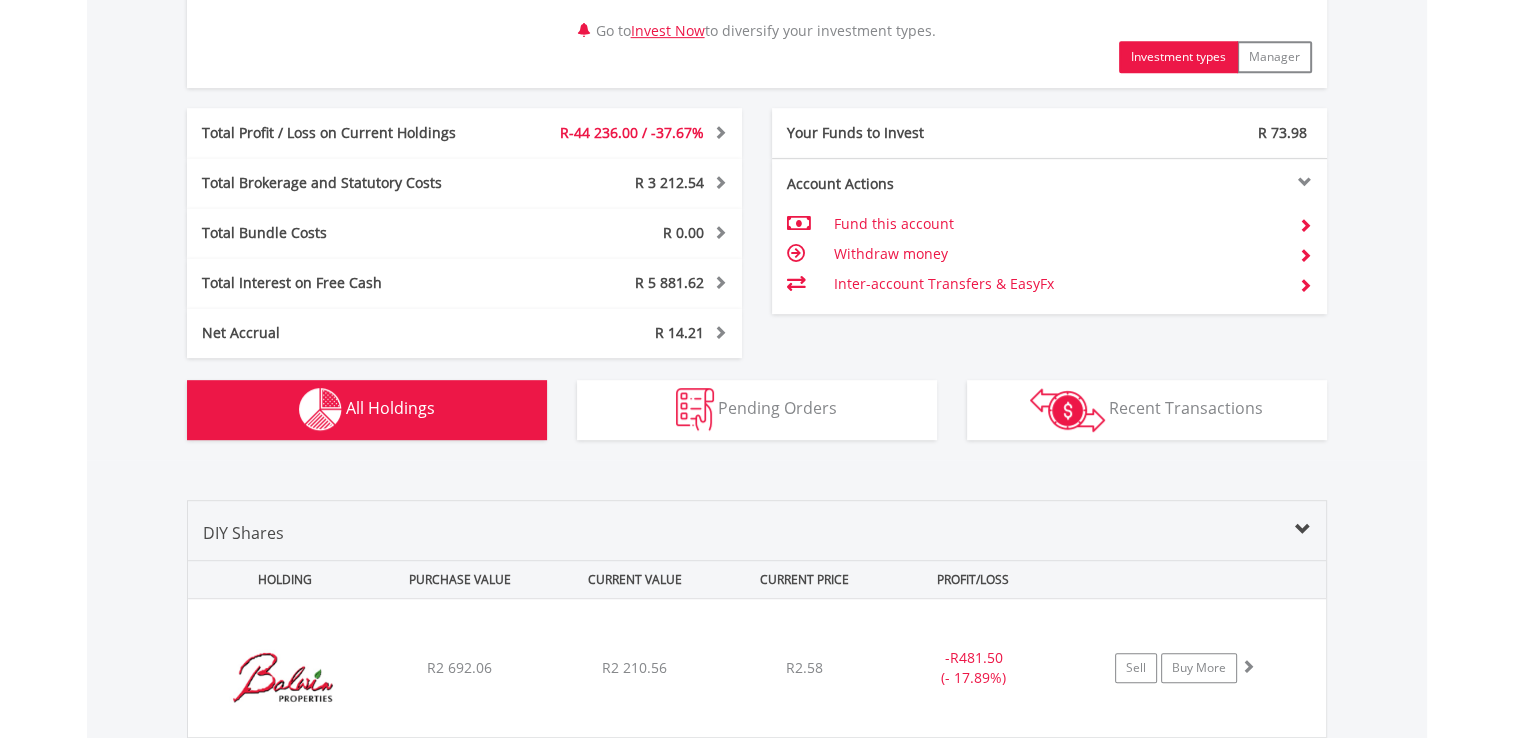 scroll, scrollTop: 1481, scrollLeft: 0, axis: vertical 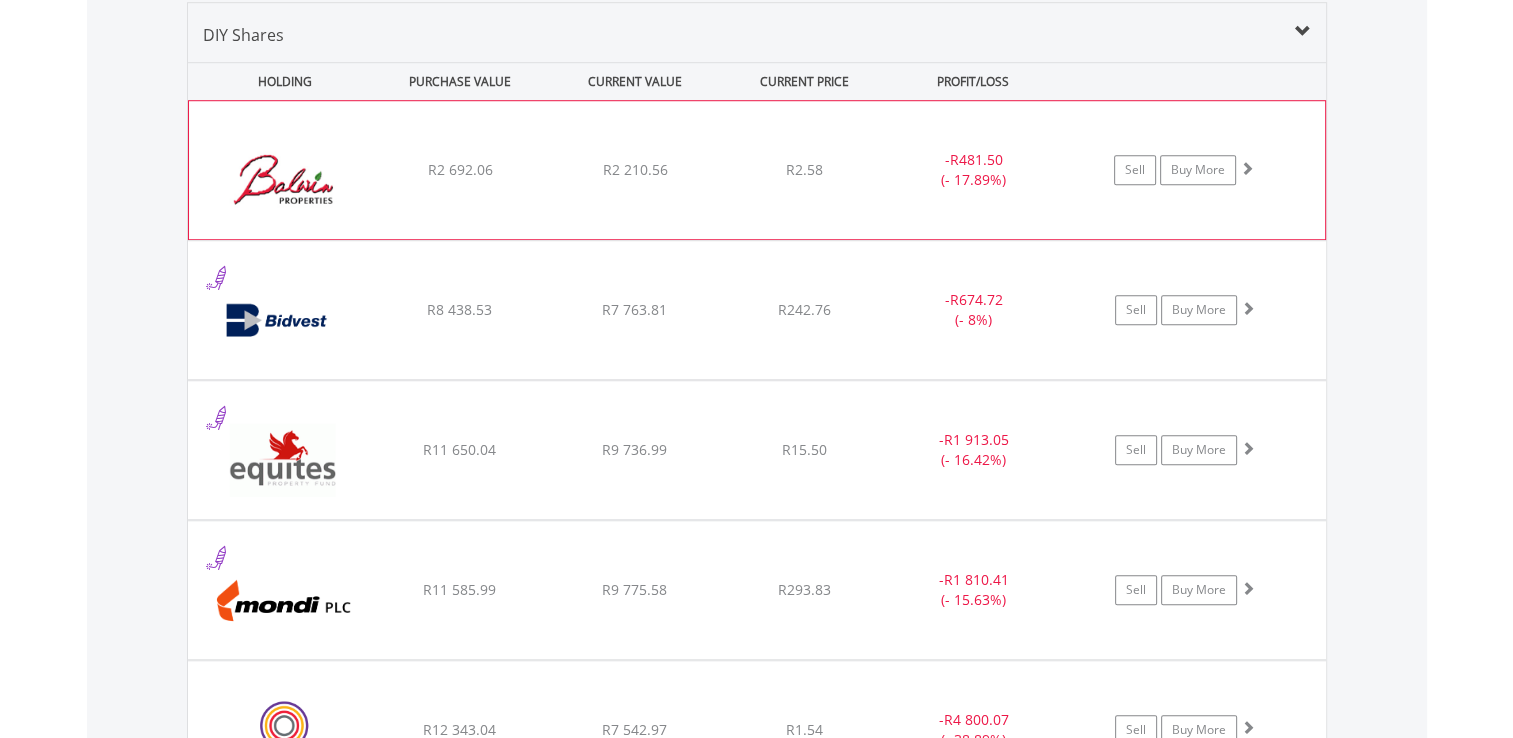 click on "﻿
[PERSON_NAME] Properties Limited
R2 692.06
R2 210.56
R2.58
-  R481.50 (- 17.89%)
Sell
Buy More" at bounding box center [757, 170] 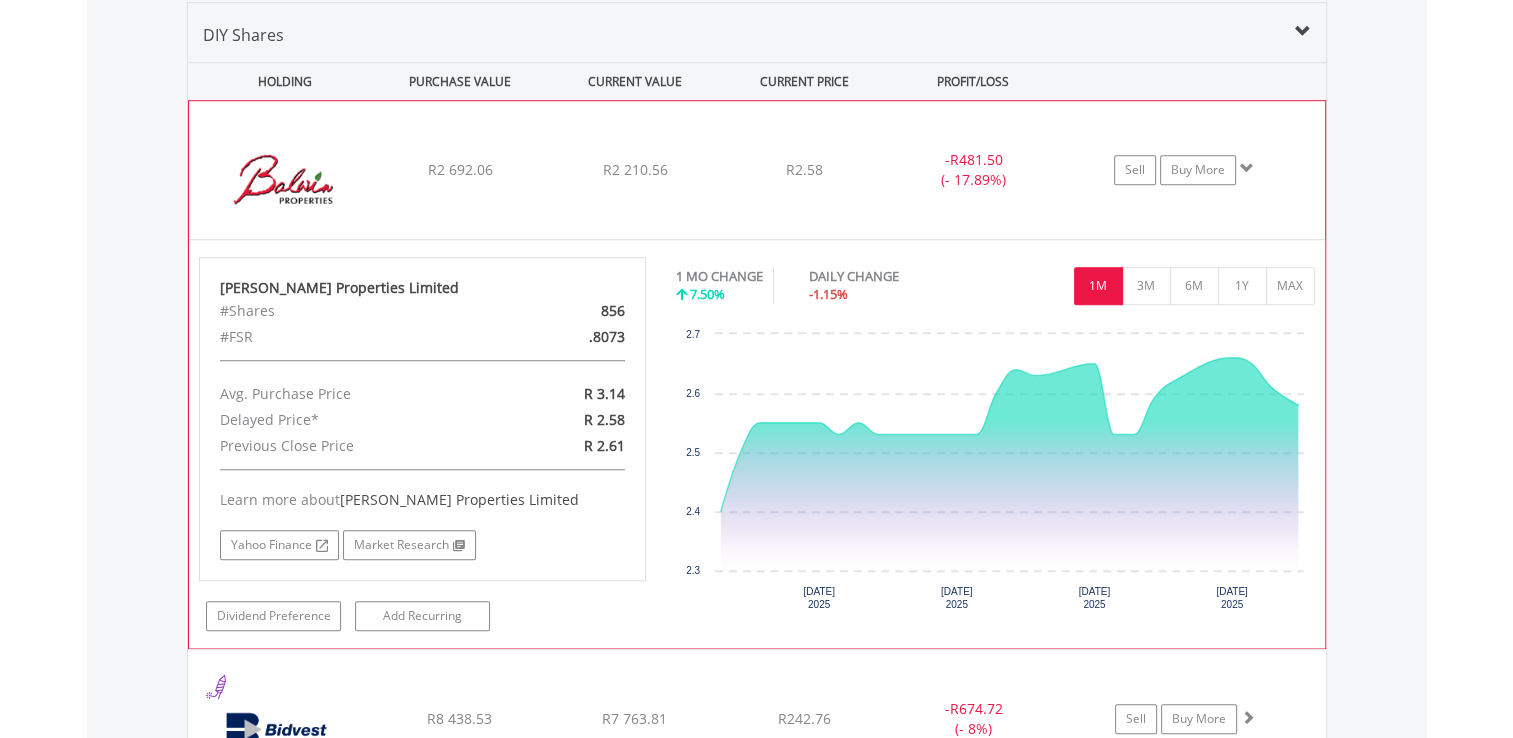 click on "﻿
[PERSON_NAME] Properties Limited
R2 692.06
R2 210.56
R2.58
-  R481.50 (- 17.89%)
Sell
Buy More" at bounding box center [757, 170] 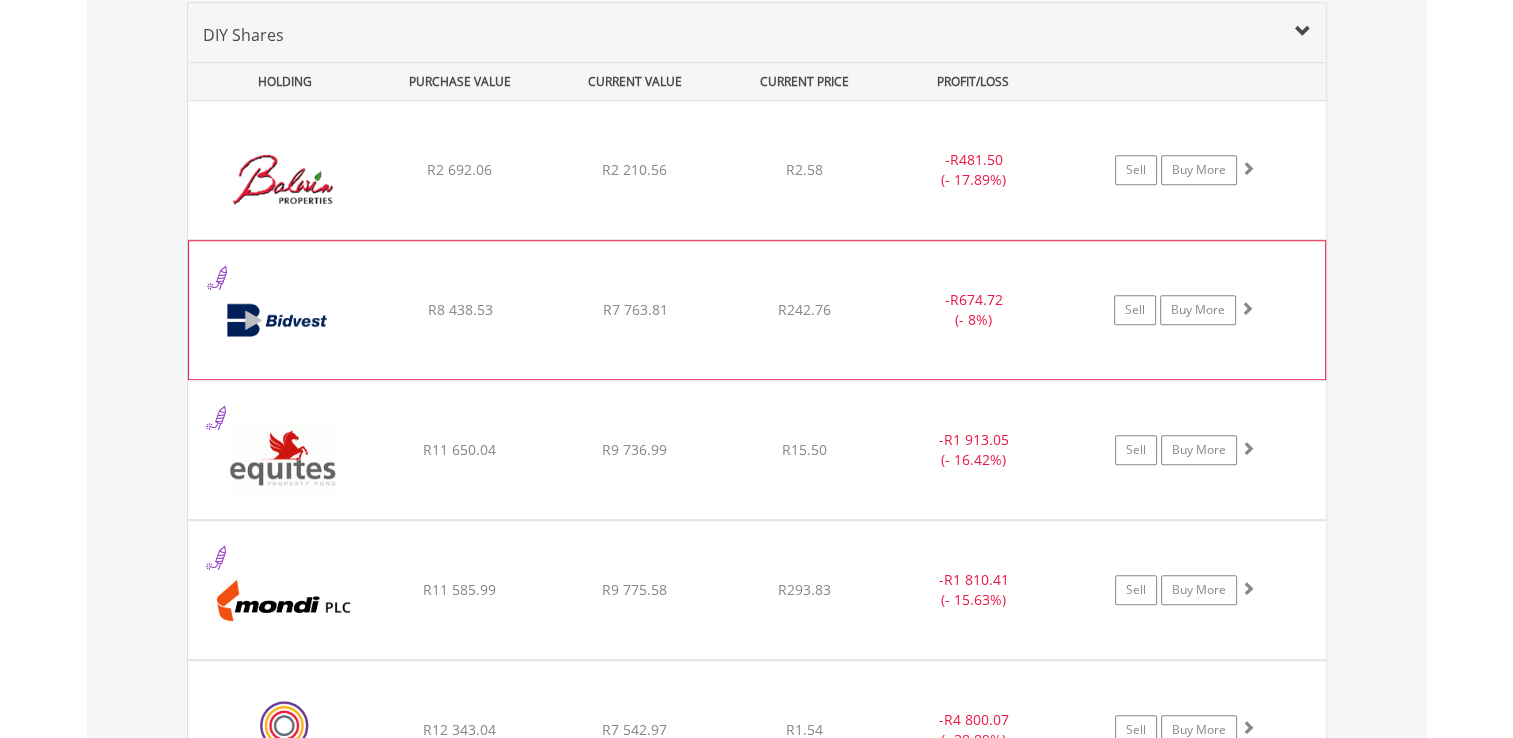 click on "﻿
Bidvest Limited
R8 438.53
R7 763.81
R242.76
-  R674.72 (- 8%)
Sell
Buy More" at bounding box center [757, 170] 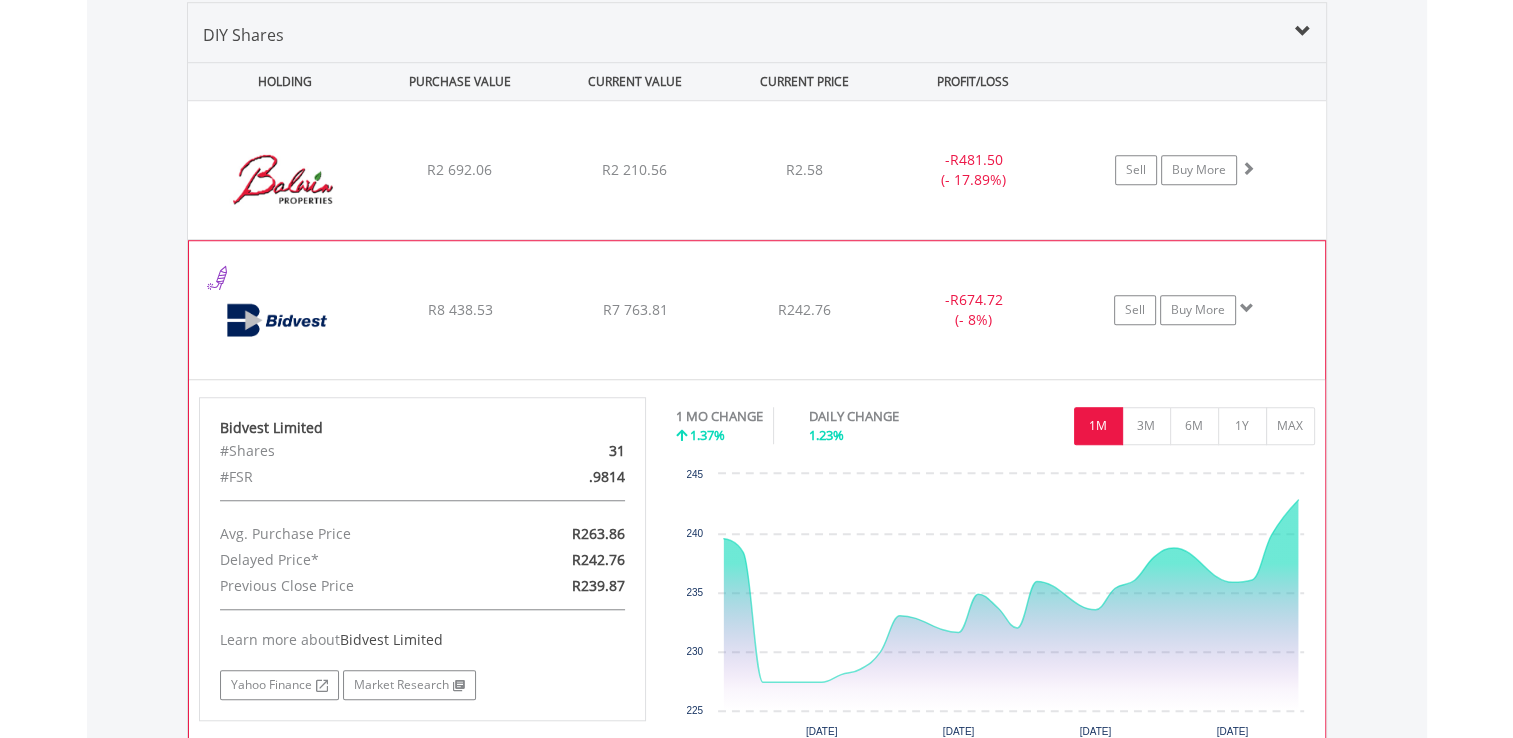 click on "﻿
Bidvest Limited
R8 438.53
R7 763.81
R242.76
-  R674.72 (- 8%)
Sell
Buy More" at bounding box center [757, 170] 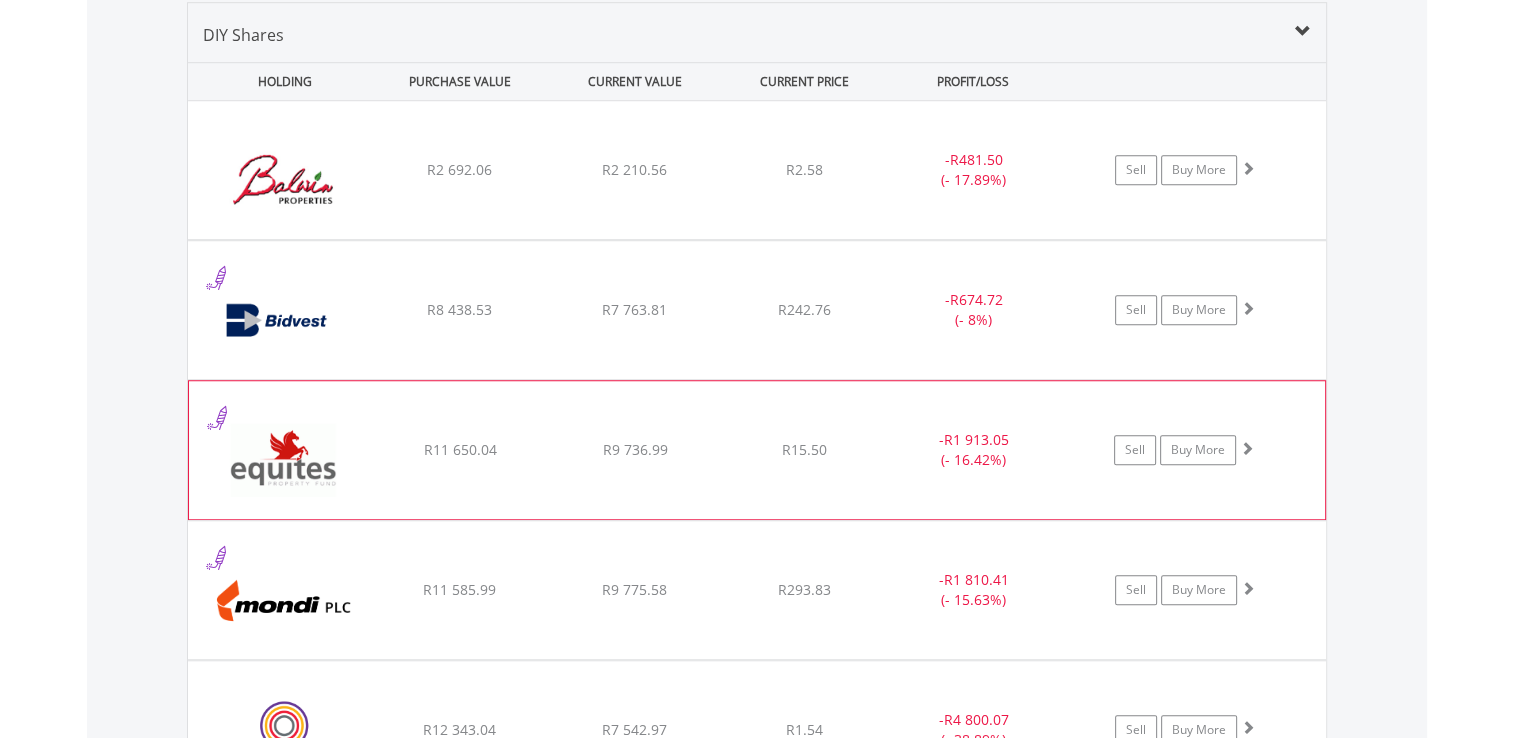 click on "﻿
Equites Property Fund Limited
R11 650.04
R9 736.99
R15.50
-  R1 913.05 (- 16.42%)
Sell
Buy More" at bounding box center (757, 170) 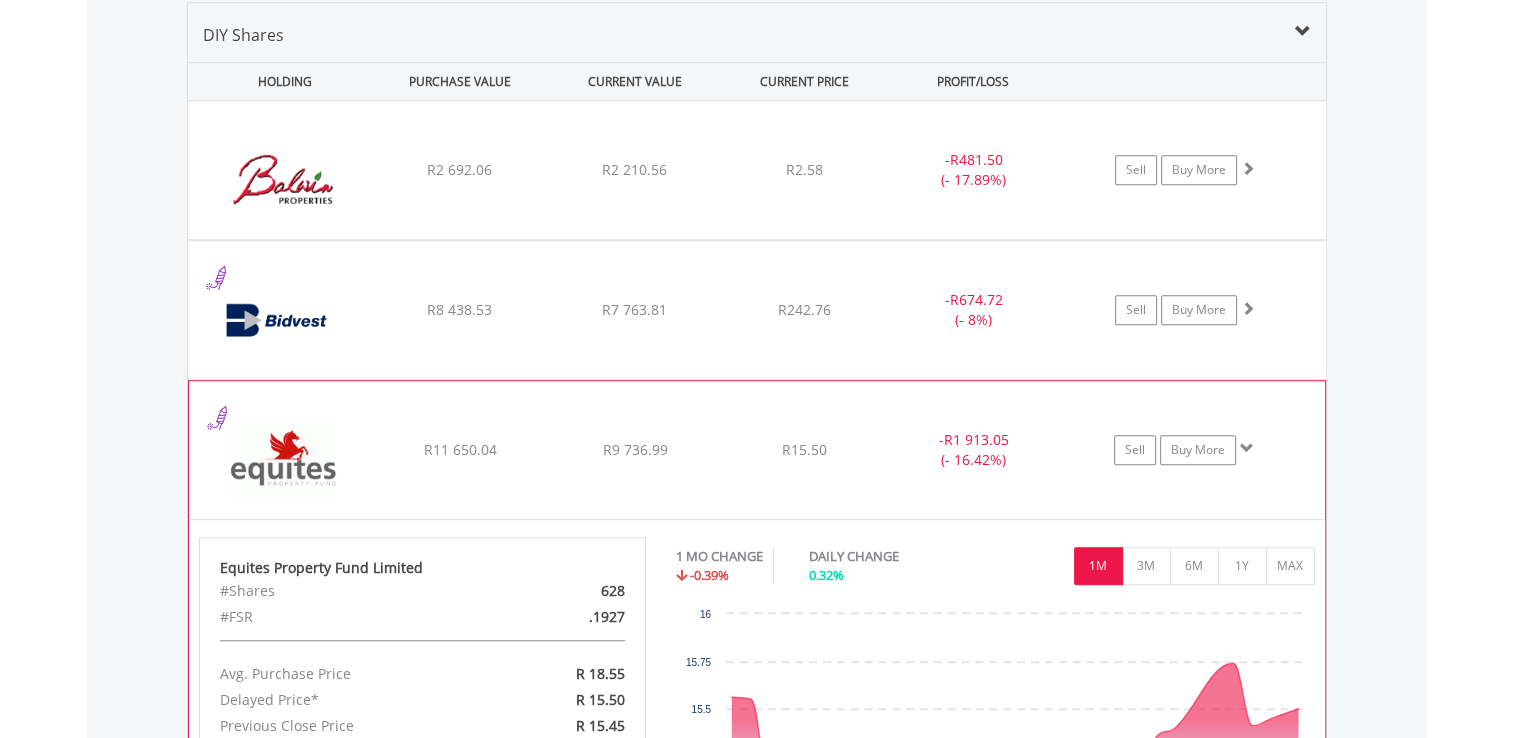 click on "﻿
Equites Property Fund Limited
R11 650.04
R9 736.99
R15.50
-  R1 913.05 (- 16.42%)
Sell
Buy More" at bounding box center (757, 170) 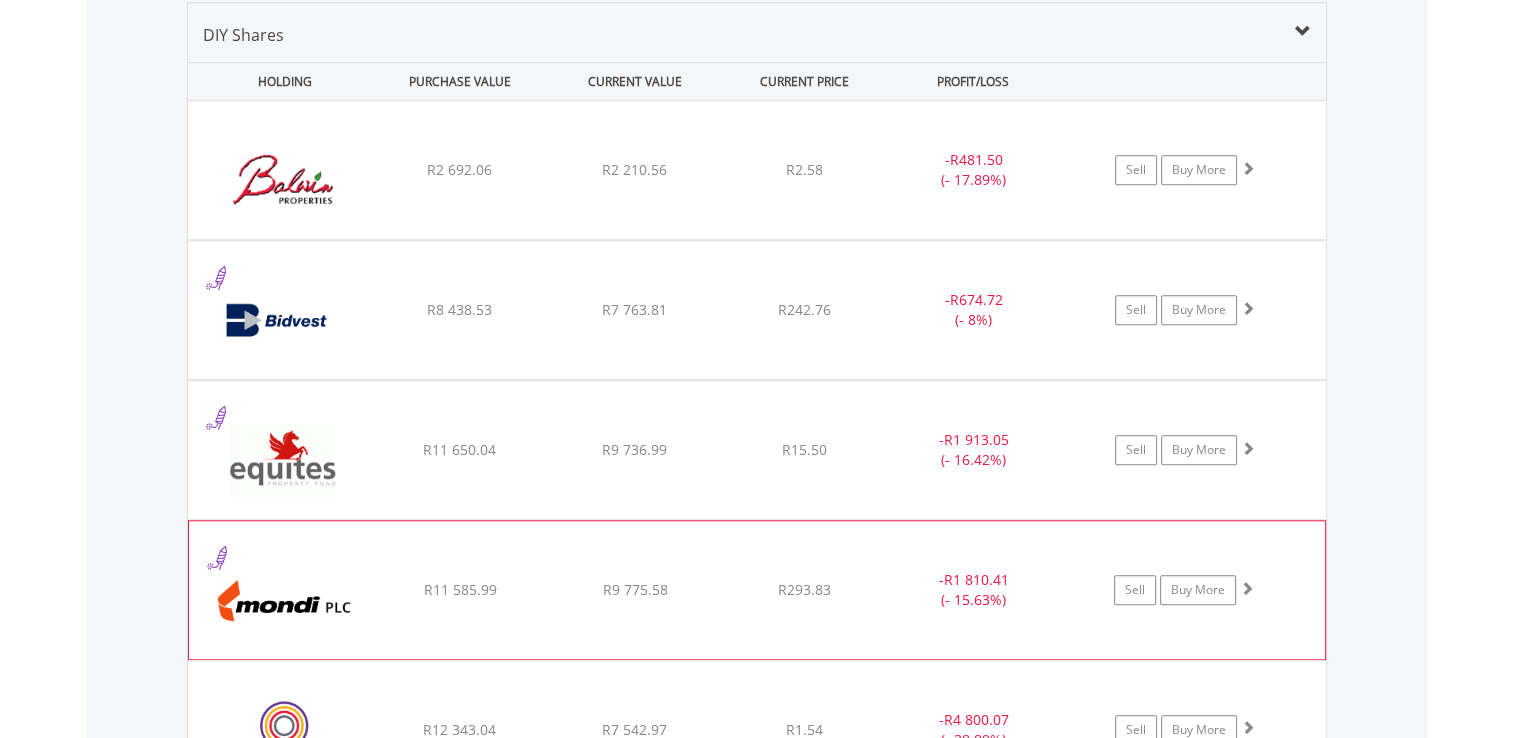 click on "﻿
Mondi PLC
R11 585.99
R9 775.58
R293.83
-  R1 810.41 (- 15.63%)
Sell
Buy More" at bounding box center [757, 170] 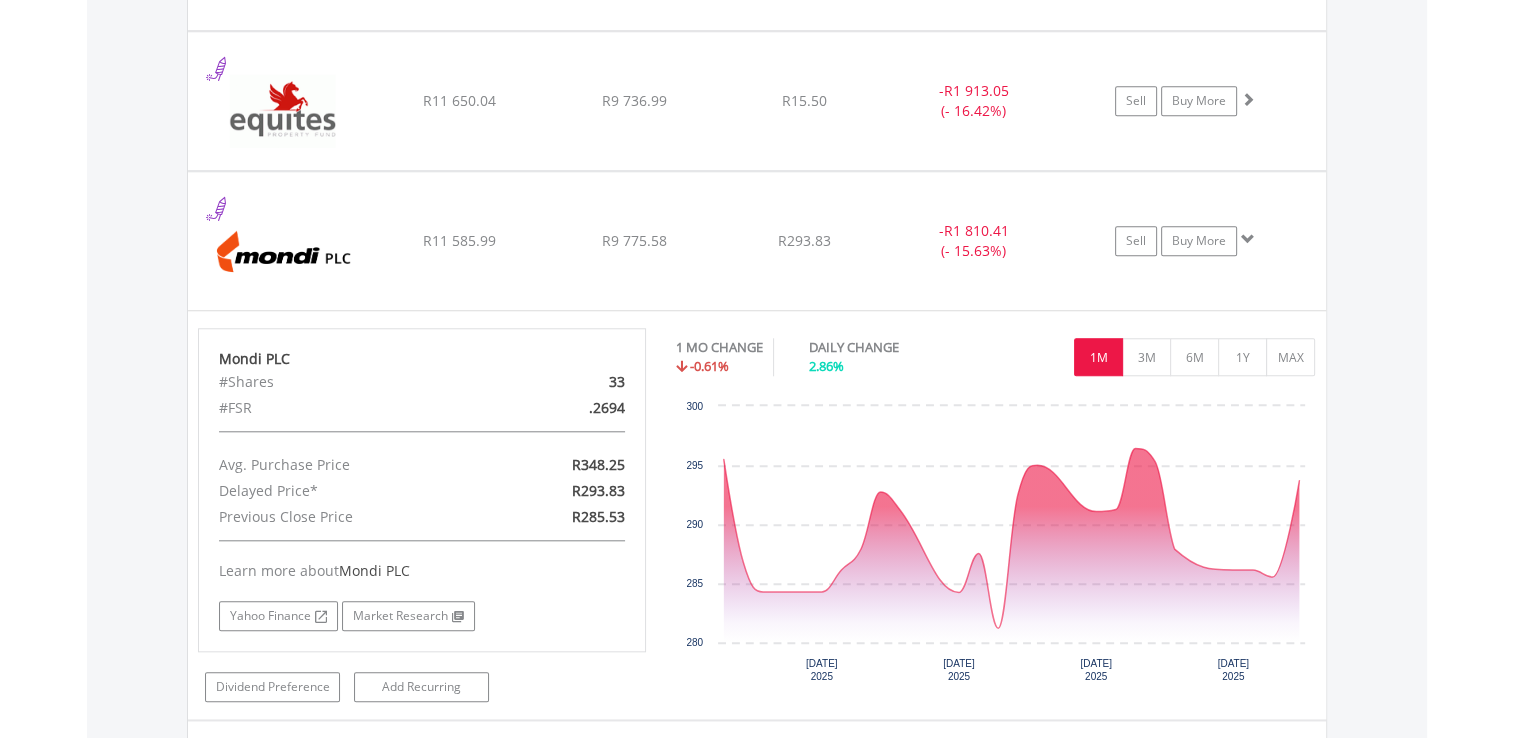 scroll, scrollTop: 1856, scrollLeft: 0, axis: vertical 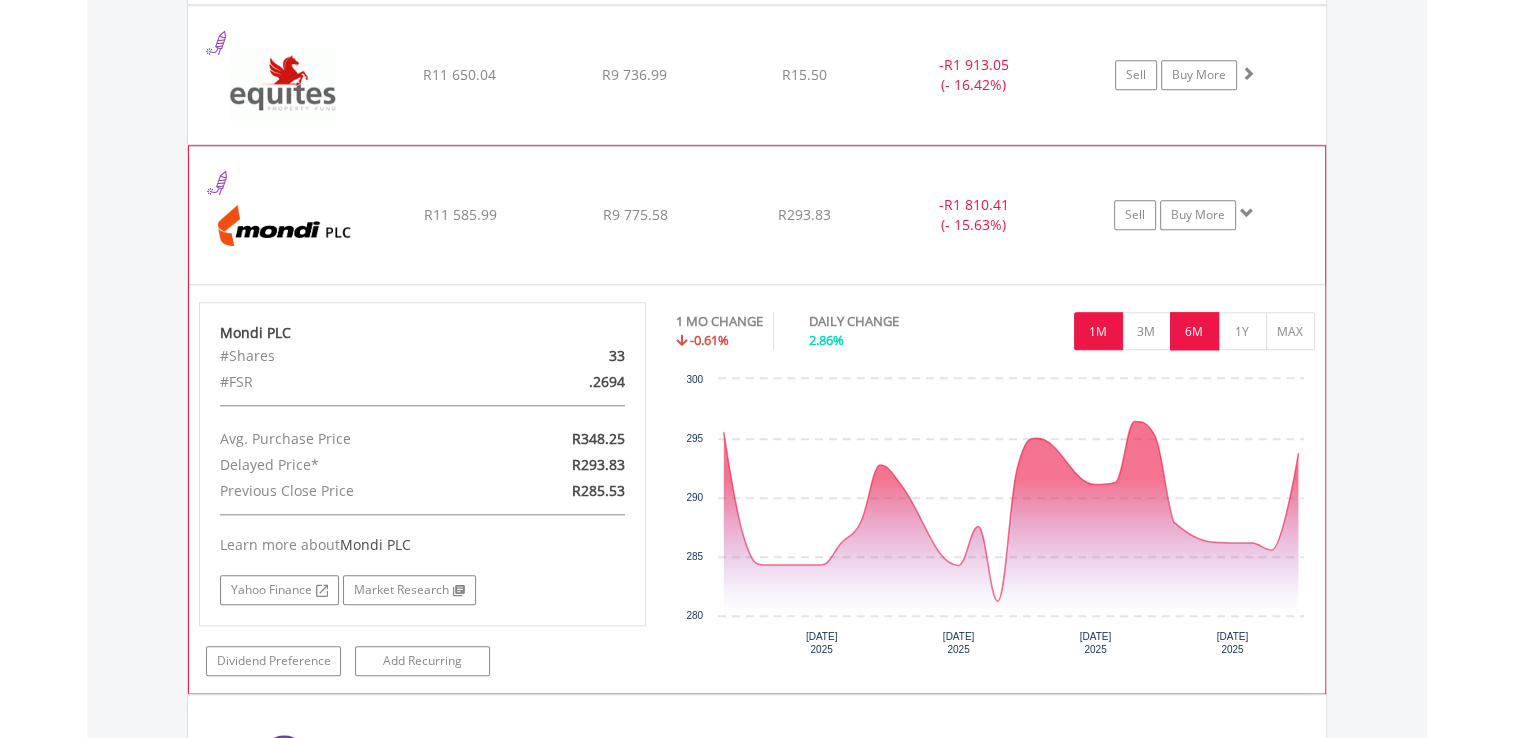 click on "6M" at bounding box center (1194, 331) 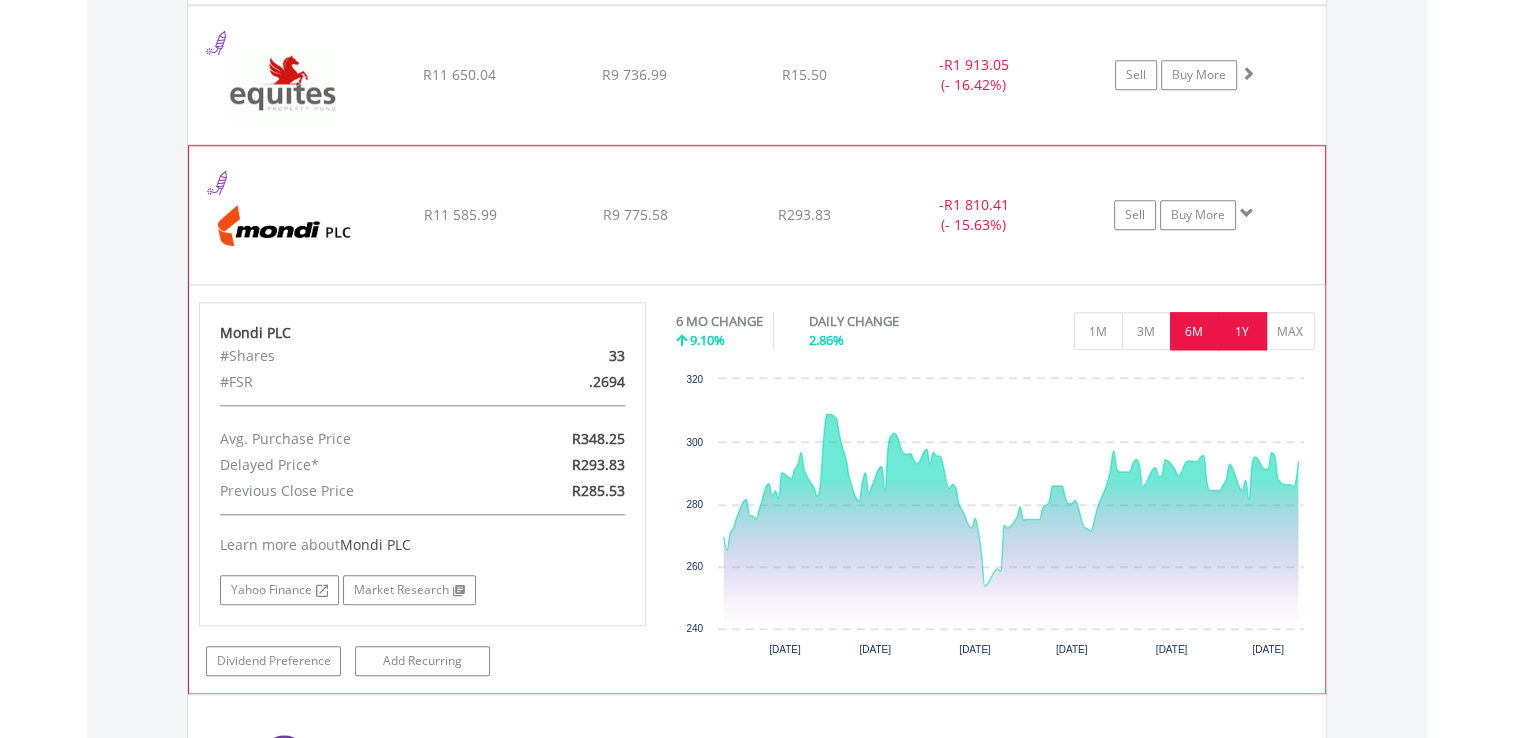 click on "1Y" at bounding box center (1242, 331) 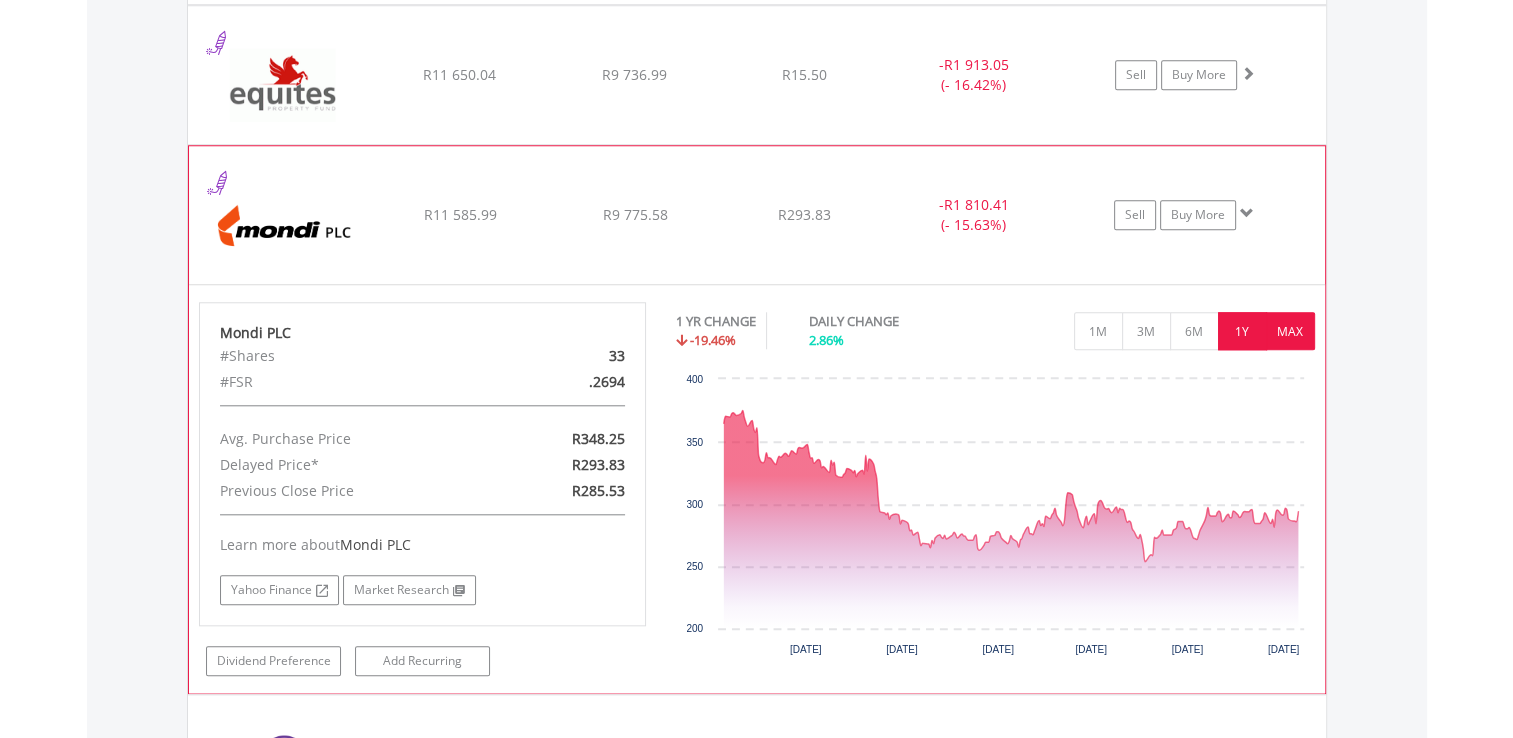 click on "MAX" at bounding box center (1290, 331) 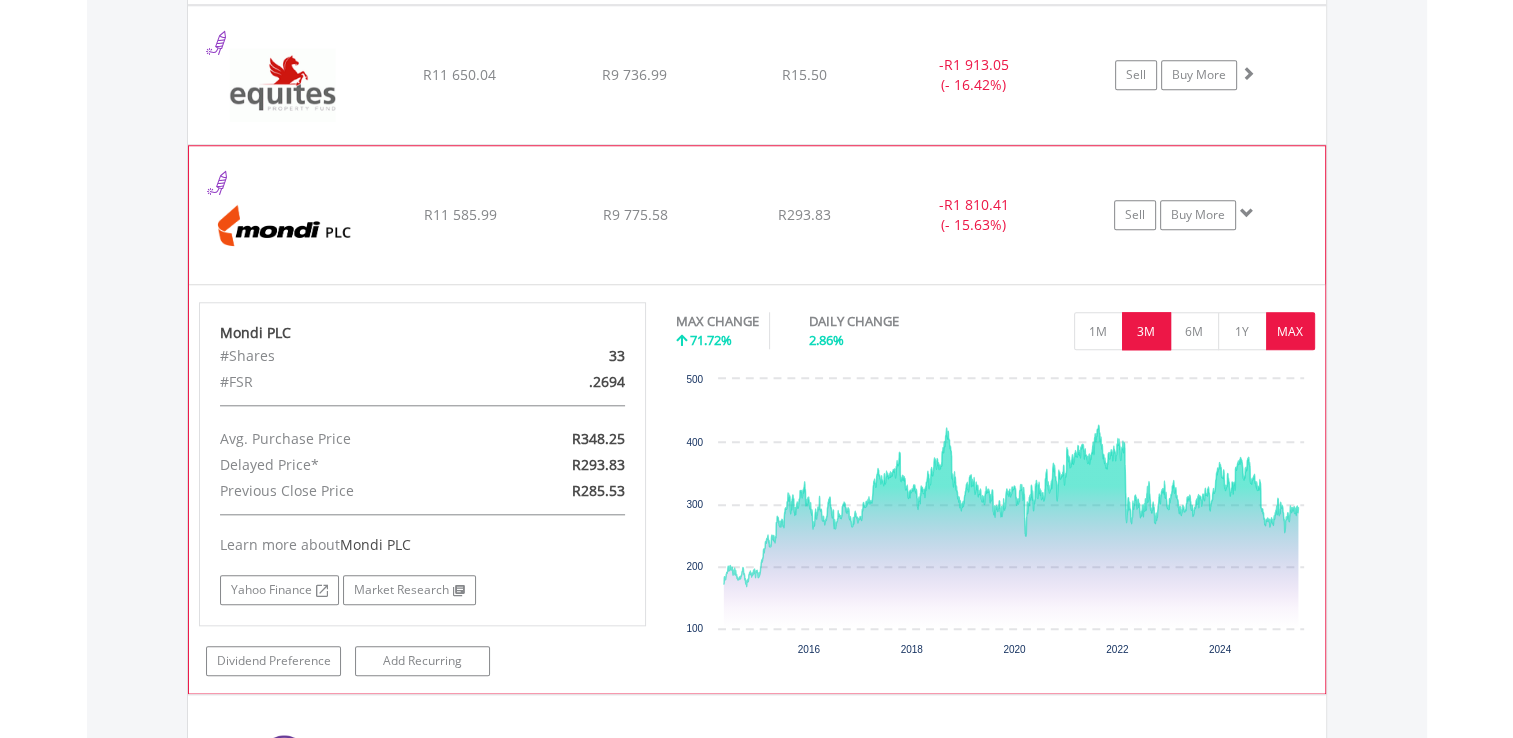 click on "3M" at bounding box center (1146, 331) 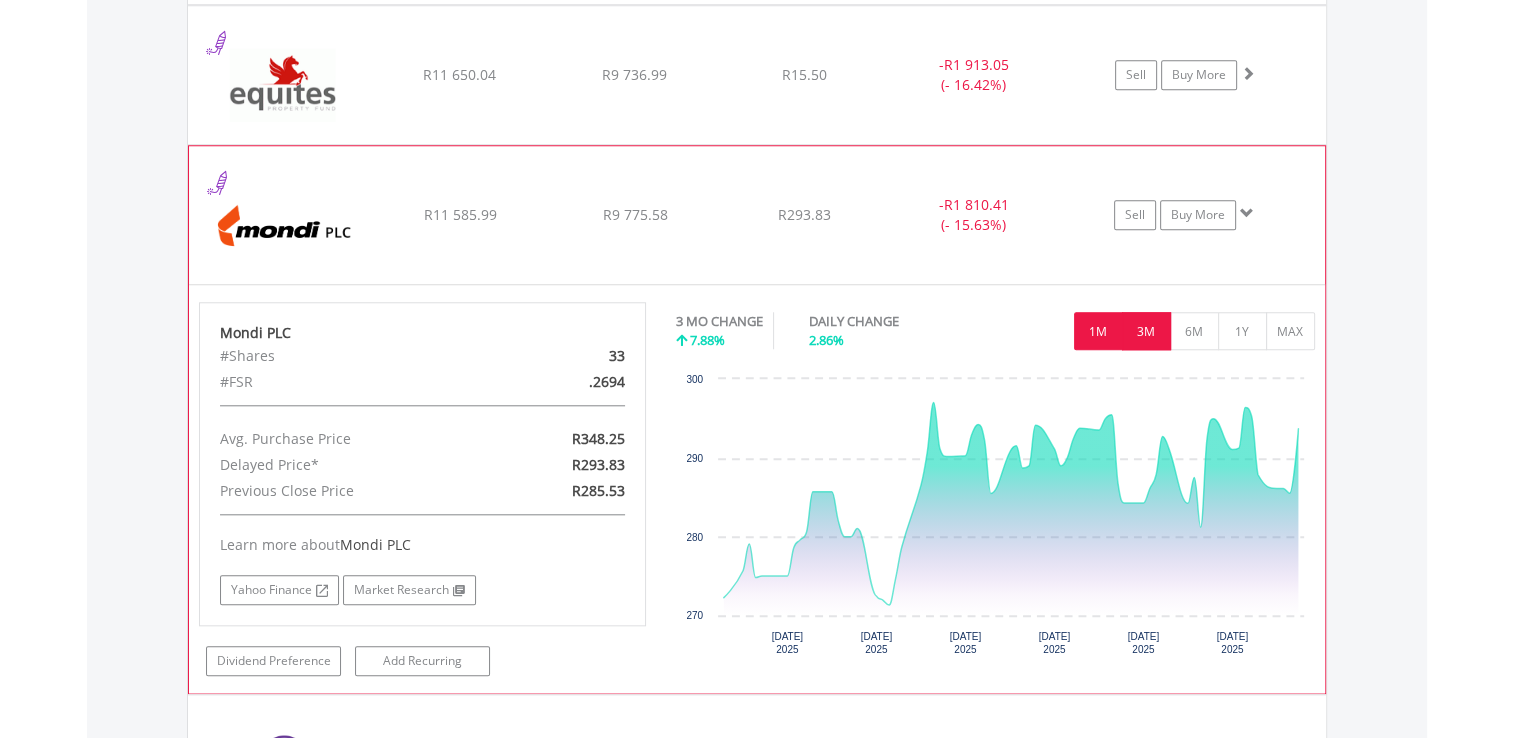 click on "1M" at bounding box center (1098, 331) 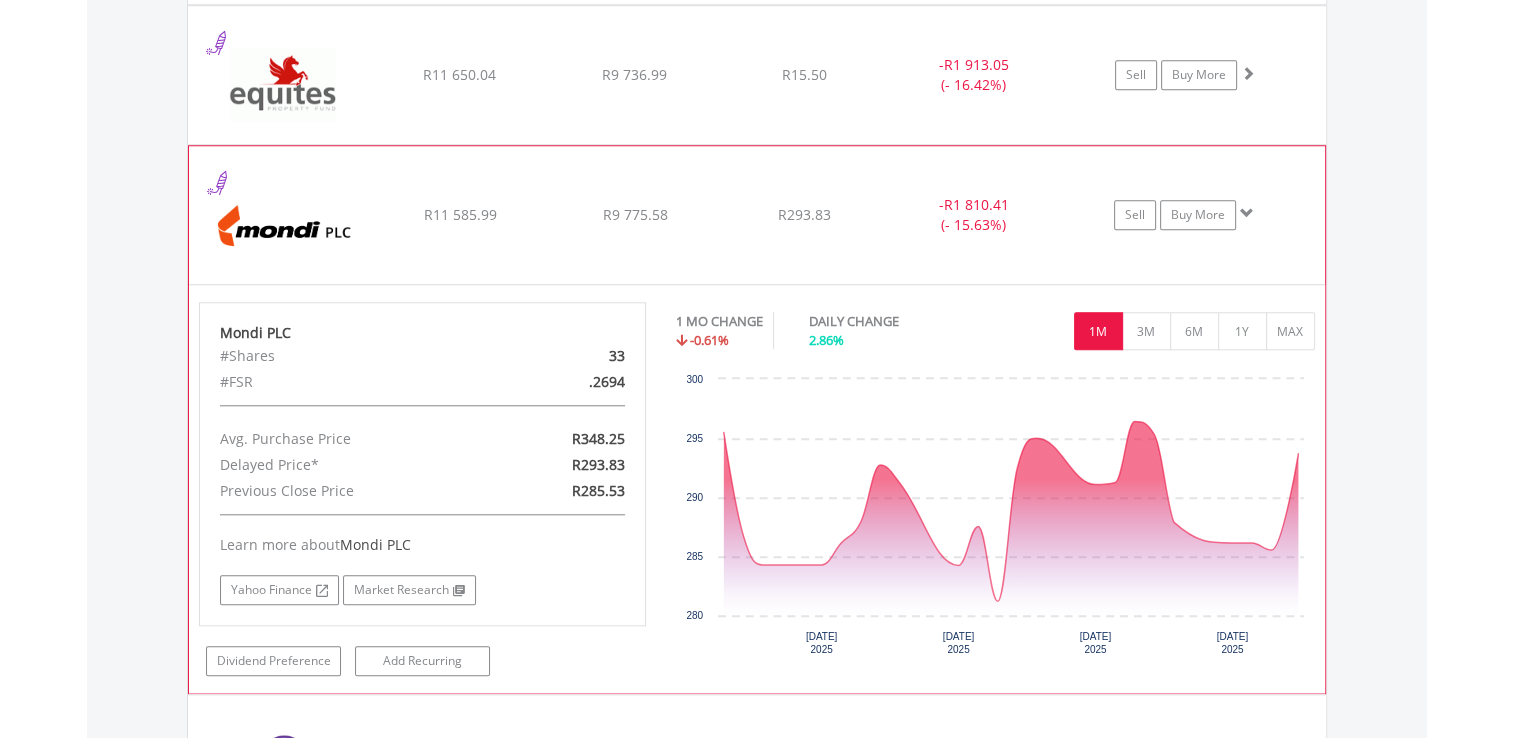 click on "﻿
Mondi PLC
R11 585.99
R9 775.58
R293.83
-  R1 810.41 (- 15.63%)
Sell
Buy More" at bounding box center (757, -205) 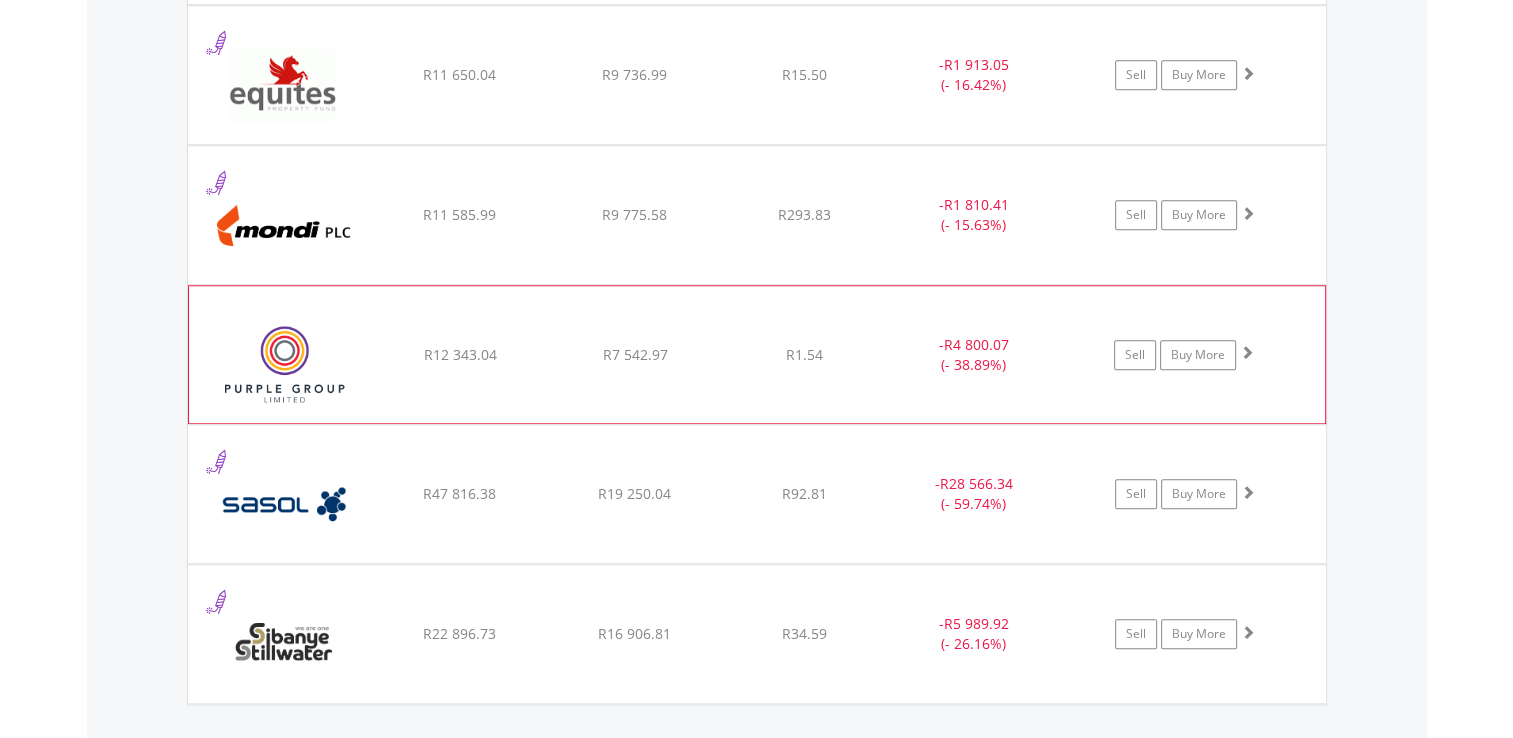 click on "﻿
Purple Group Limited
R12 343.04
R7 542.97
R1.54
-  R4 800.07 (- 38.89%)
Sell
Buy More" at bounding box center (757, -205) 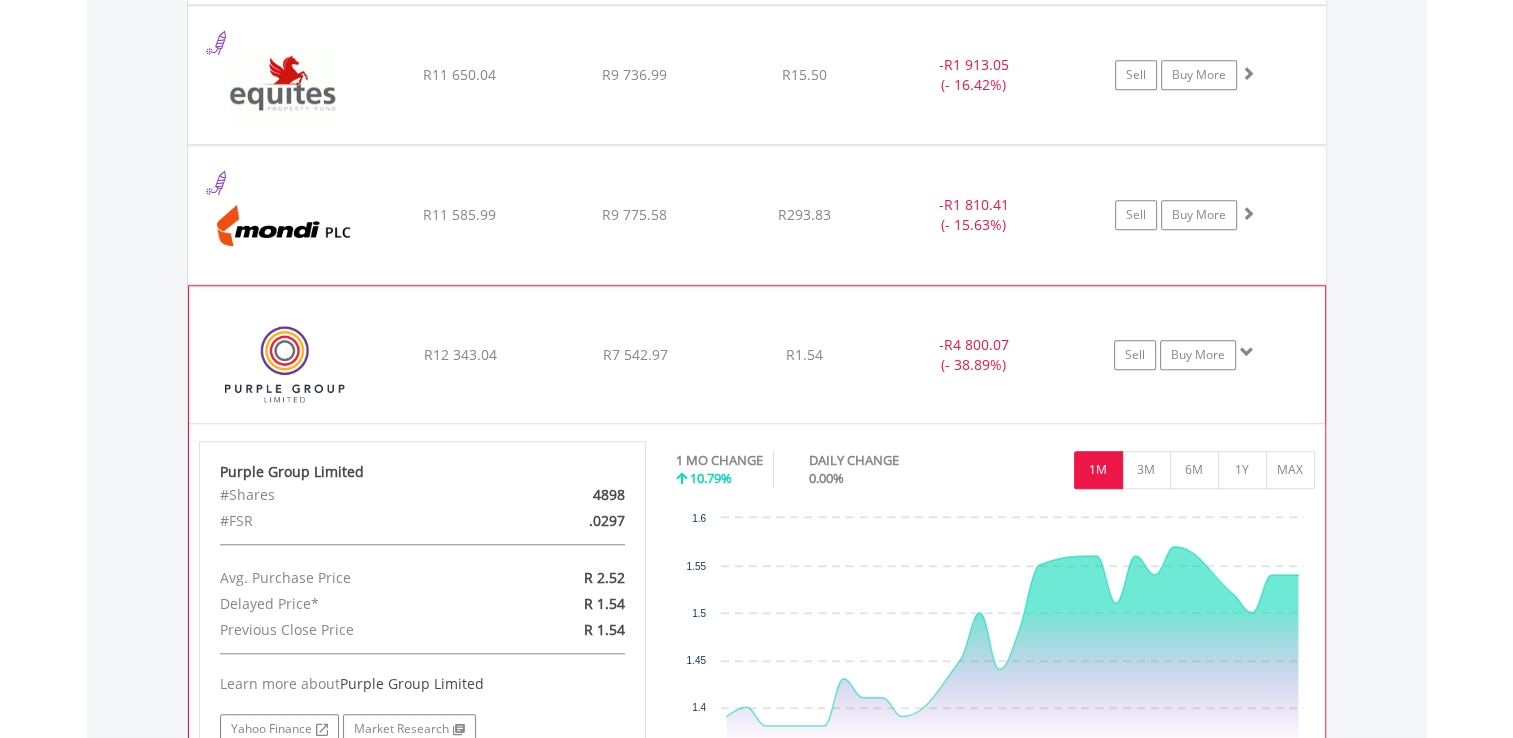 click on "﻿
Purple Group Limited
R12 343.04
R7 542.97
R1.54
-  R4 800.07 (- 38.89%)
Sell
Buy More" at bounding box center [757, -205] 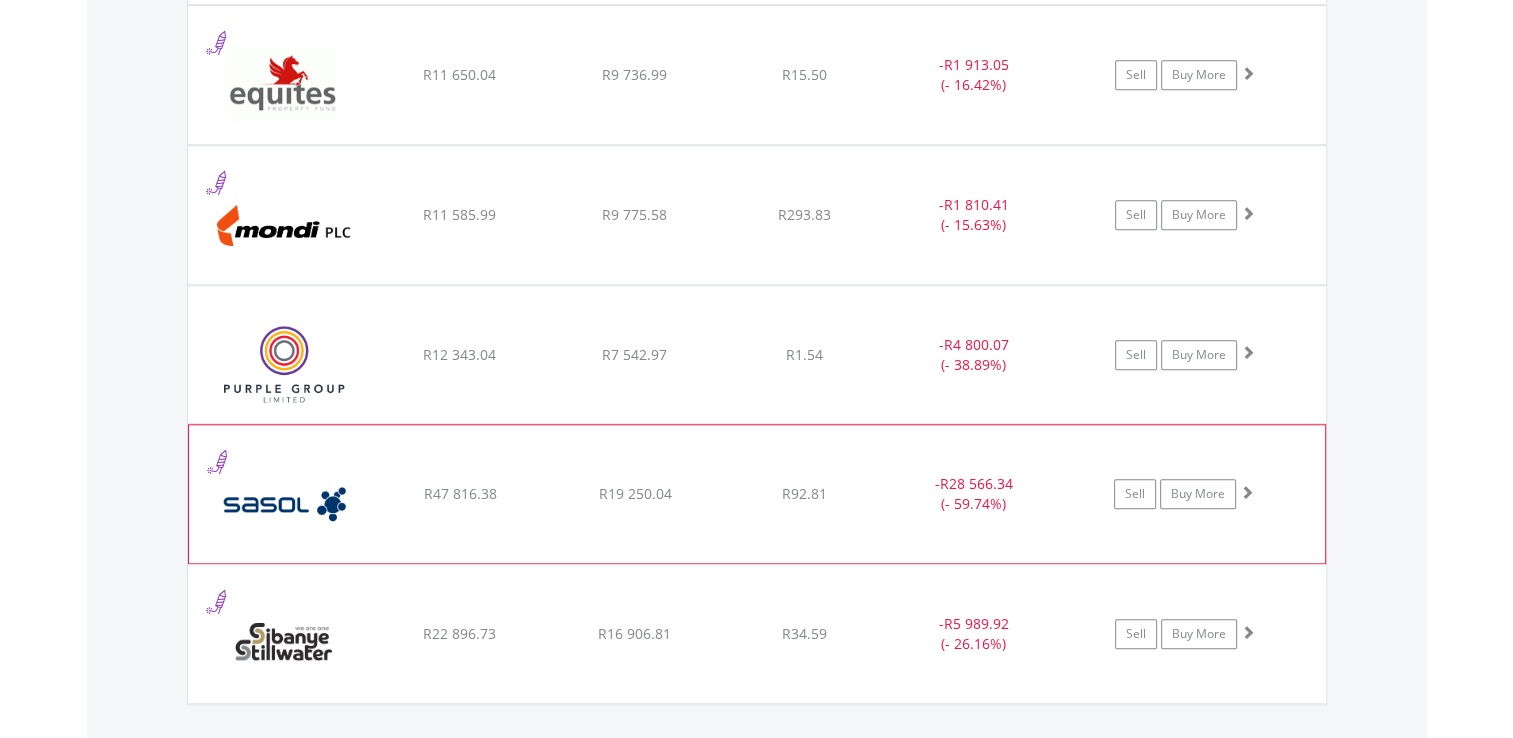 click on "﻿
Sasol Limited
R47 816.38
R19 250.04
R92.81
-  R28 566.34 (- 59.74%)
Sell
Buy More" at bounding box center [757, -205] 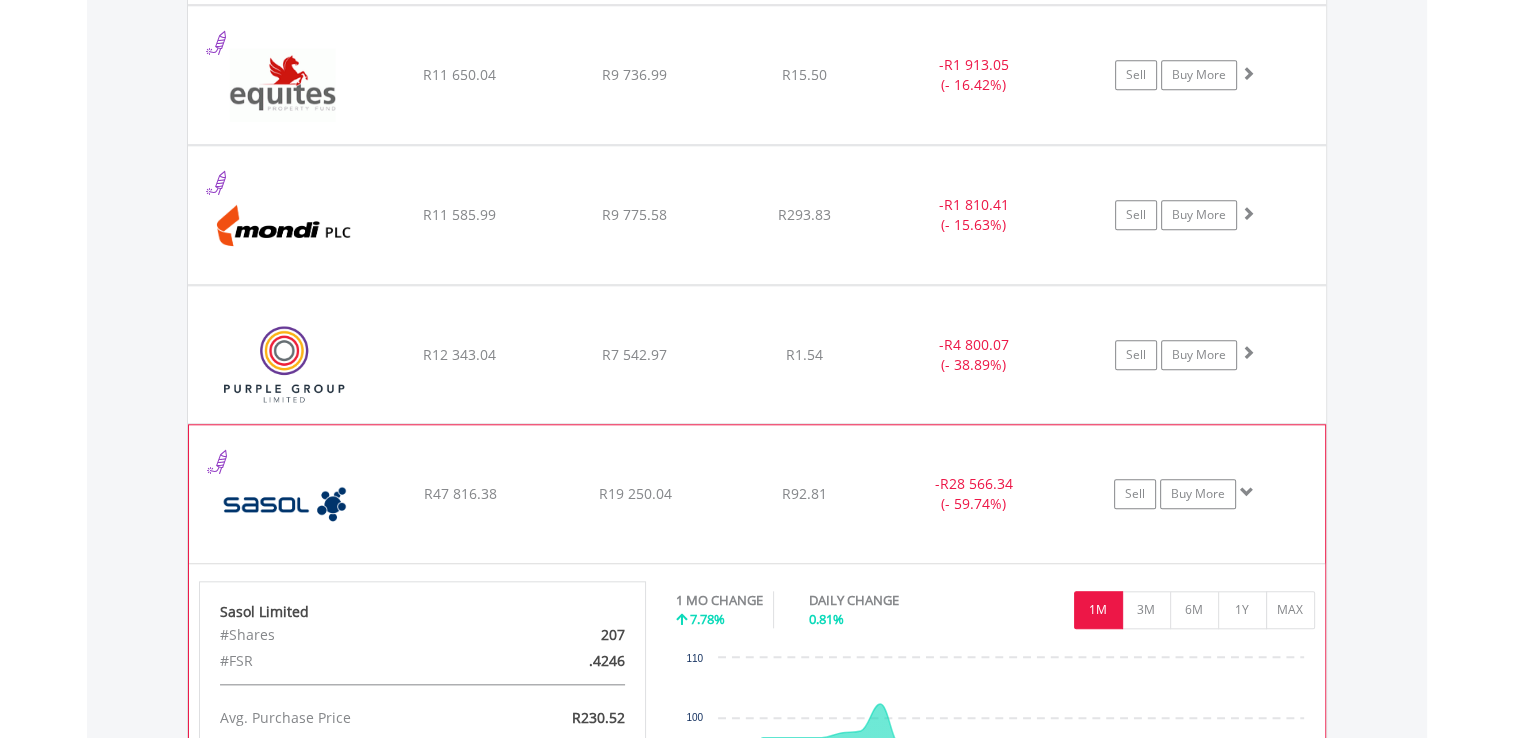 click on "﻿
Sasol Limited
R47 816.38
R19 250.04
R92.81
-  R28 566.34 (- 59.74%)
Sell
Buy More" at bounding box center (757, -205) 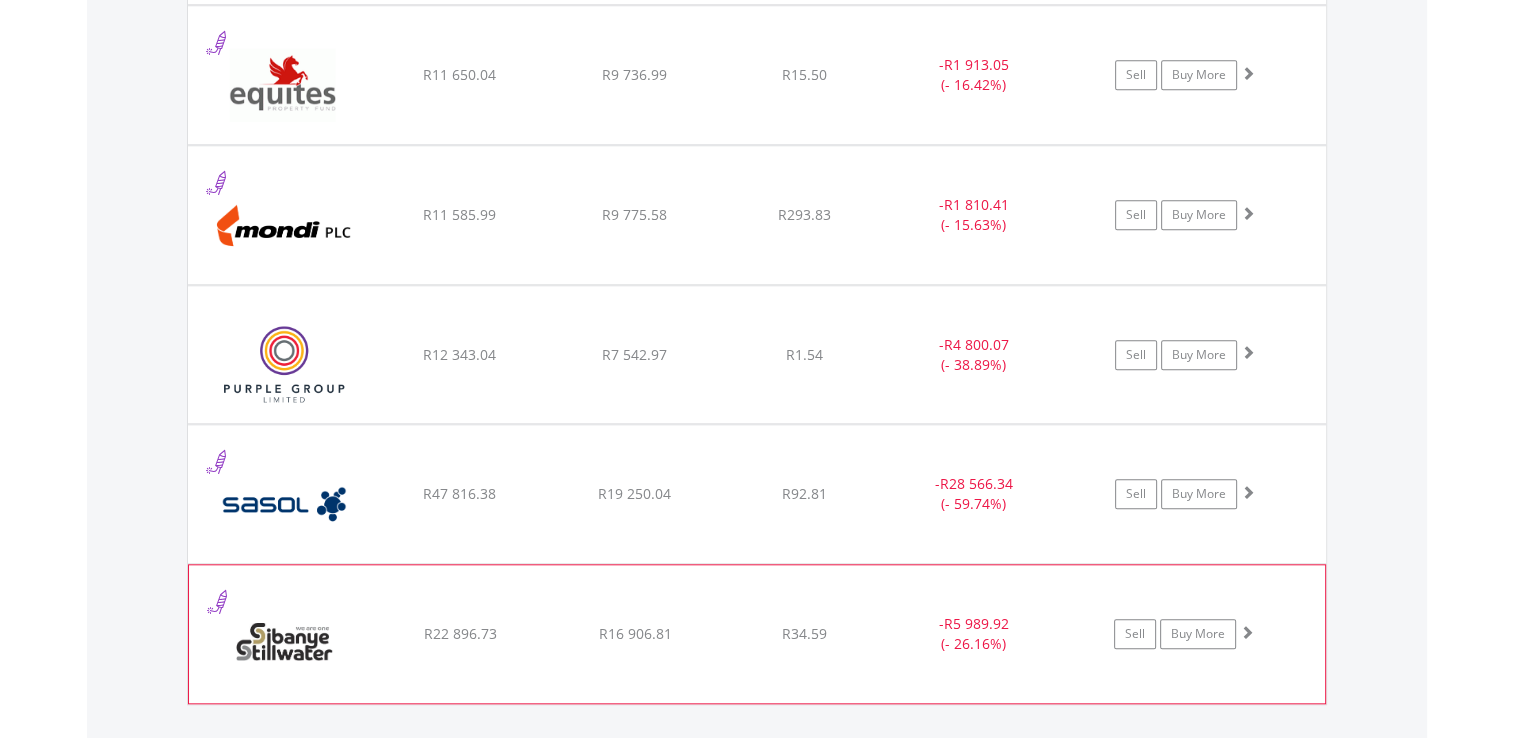 click on "﻿
Sibanye Stillwater Limited
R22 896.73
R16 906.81
R34.59
-  R5 989.92 (- 26.16%)
Sell
Buy More" at bounding box center (757, -205) 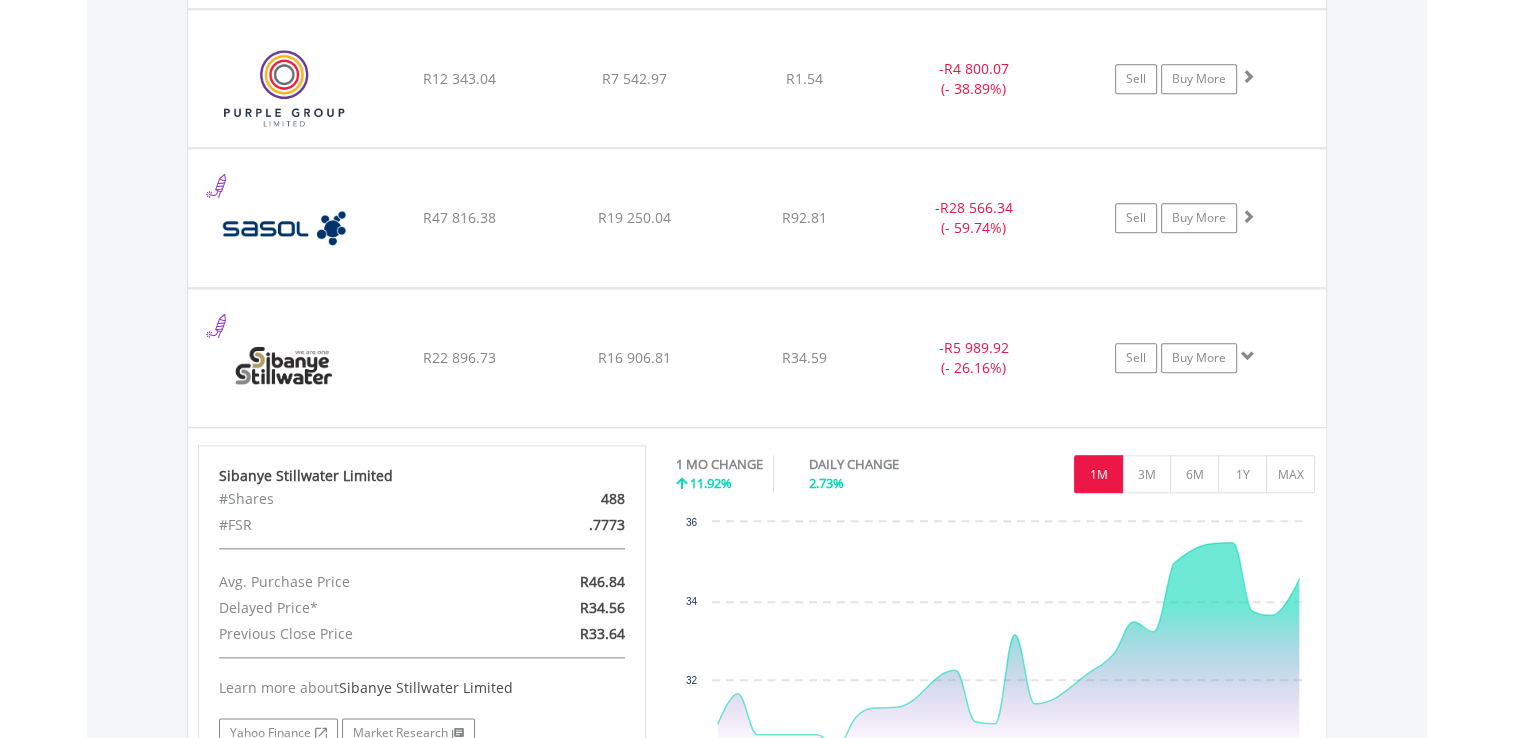 scroll, scrollTop: 2140, scrollLeft: 0, axis: vertical 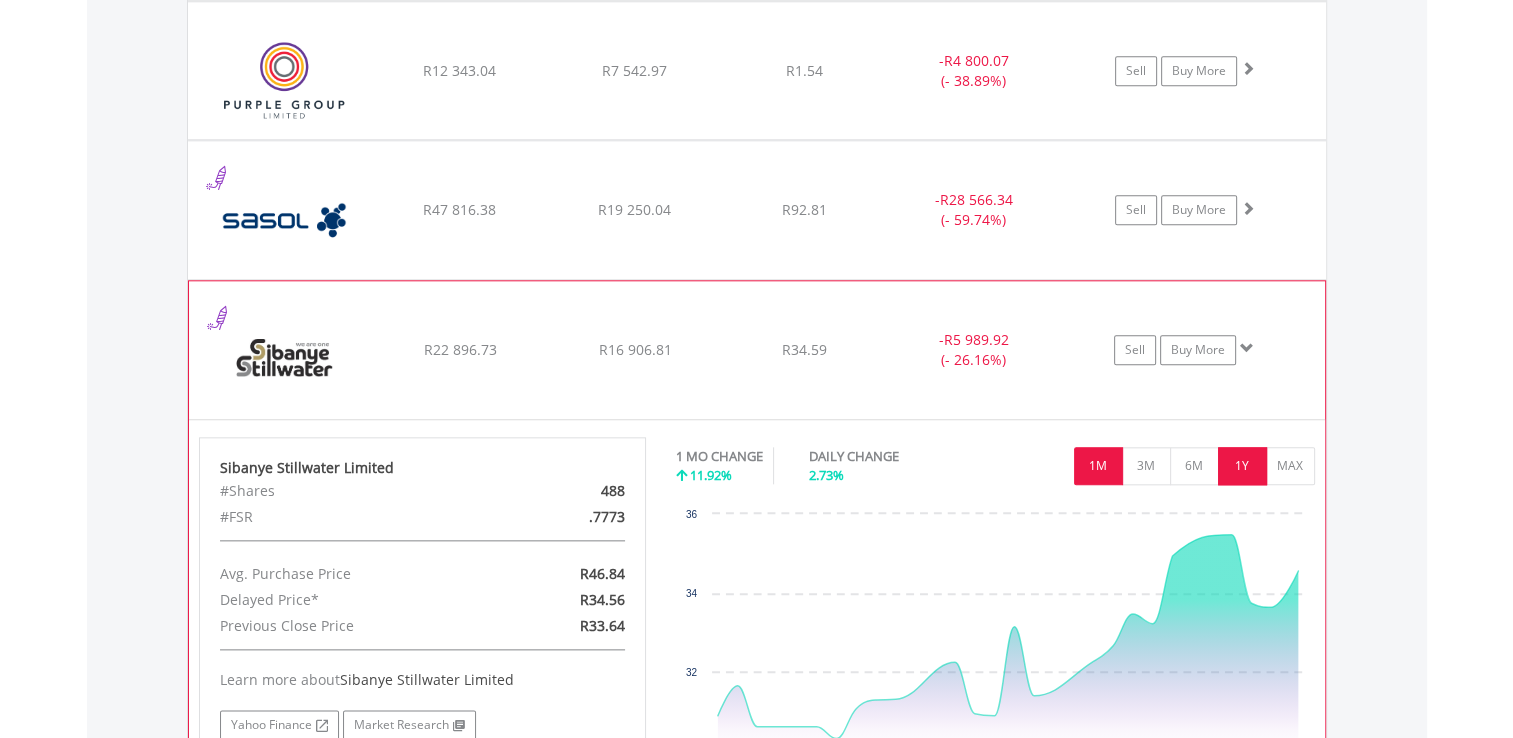 click on "1Y" at bounding box center (1242, 466) 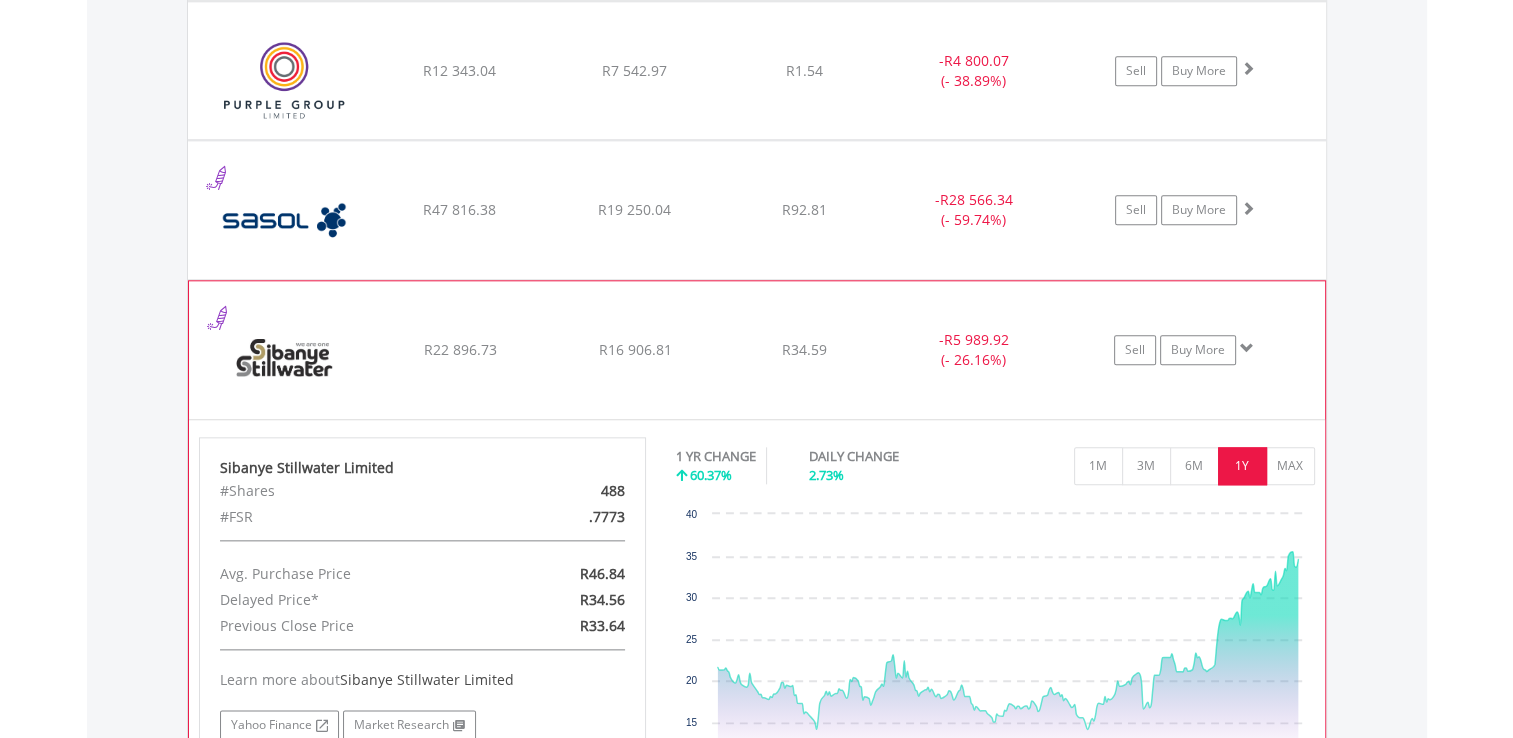 click on "﻿
Sibanye Stillwater Limited
R22 896.73
R16 906.81
R34.59
-  R5 989.92 (- 26.16%)
Sell
Buy More" at bounding box center [757, -489] 